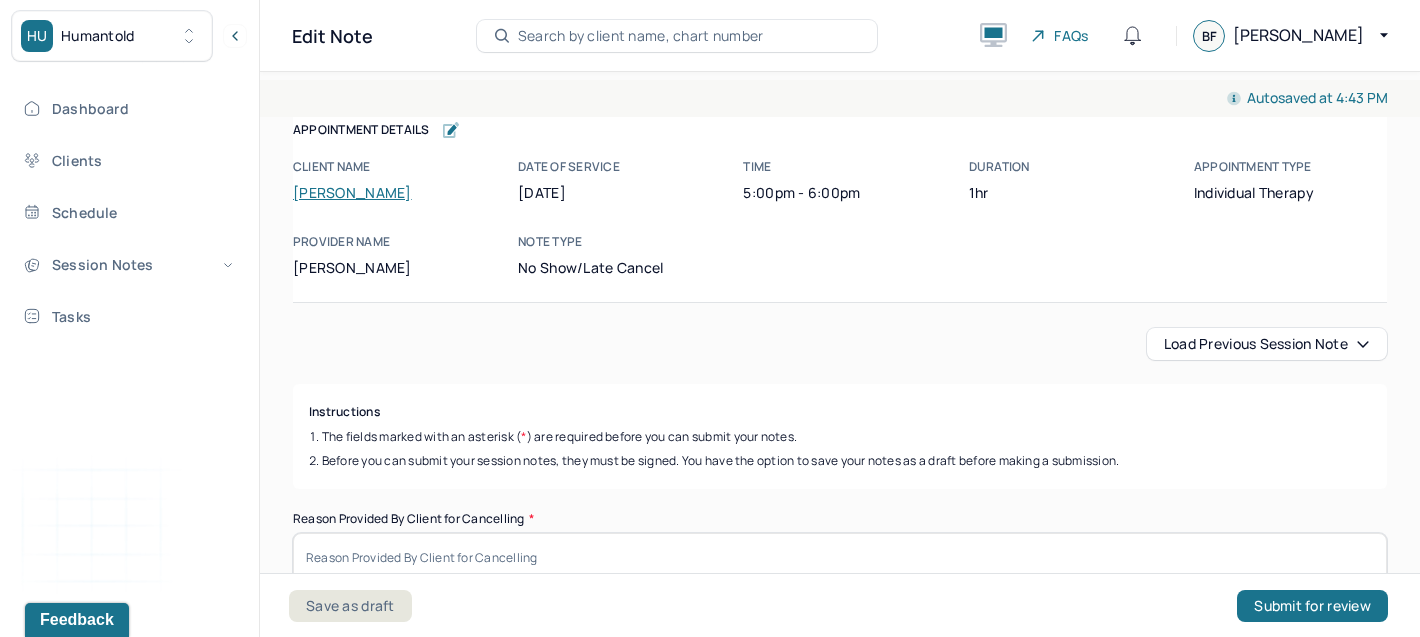 scroll, scrollTop: 0, scrollLeft: 0, axis: both 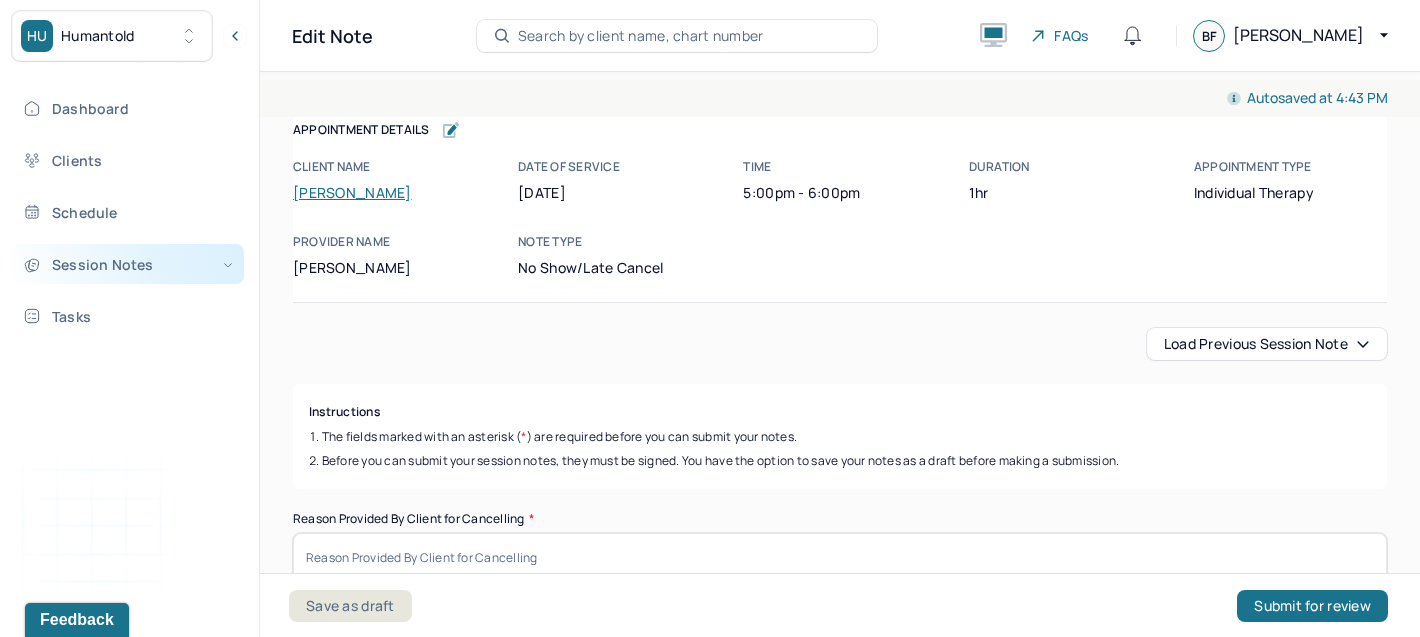 click on "Session Notes" at bounding box center (128, 264) 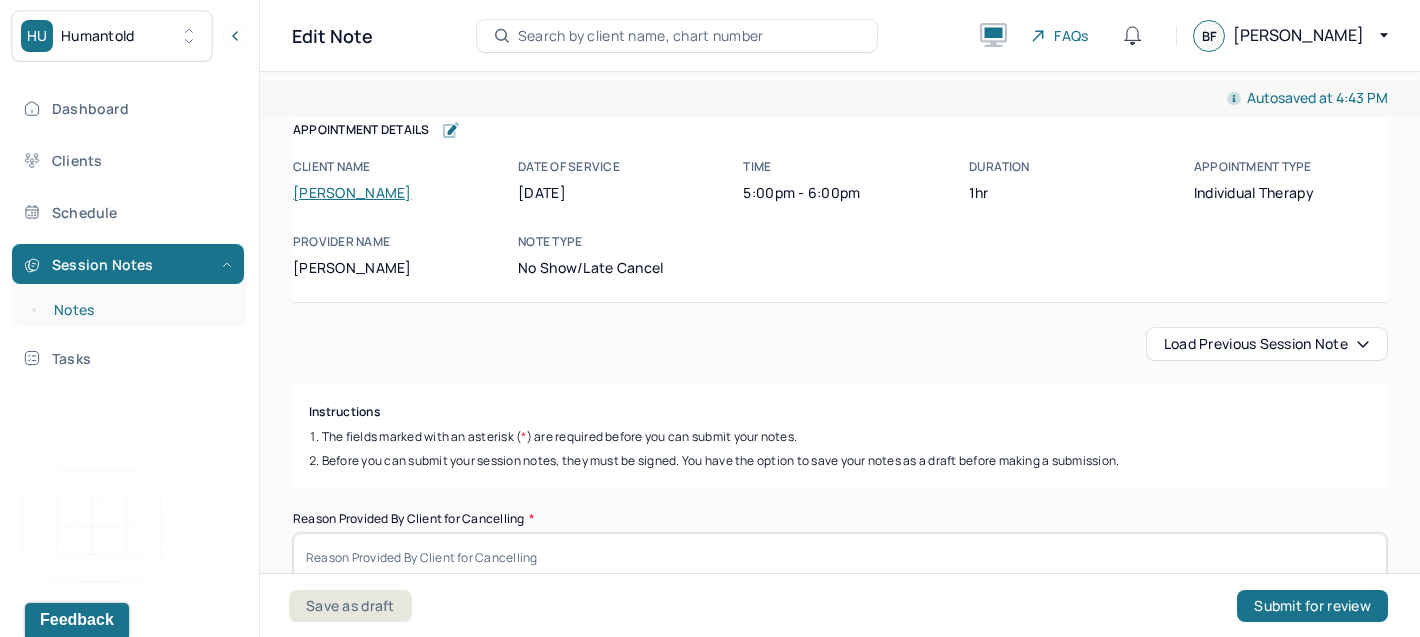 click on "Notes" at bounding box center (139, 310) 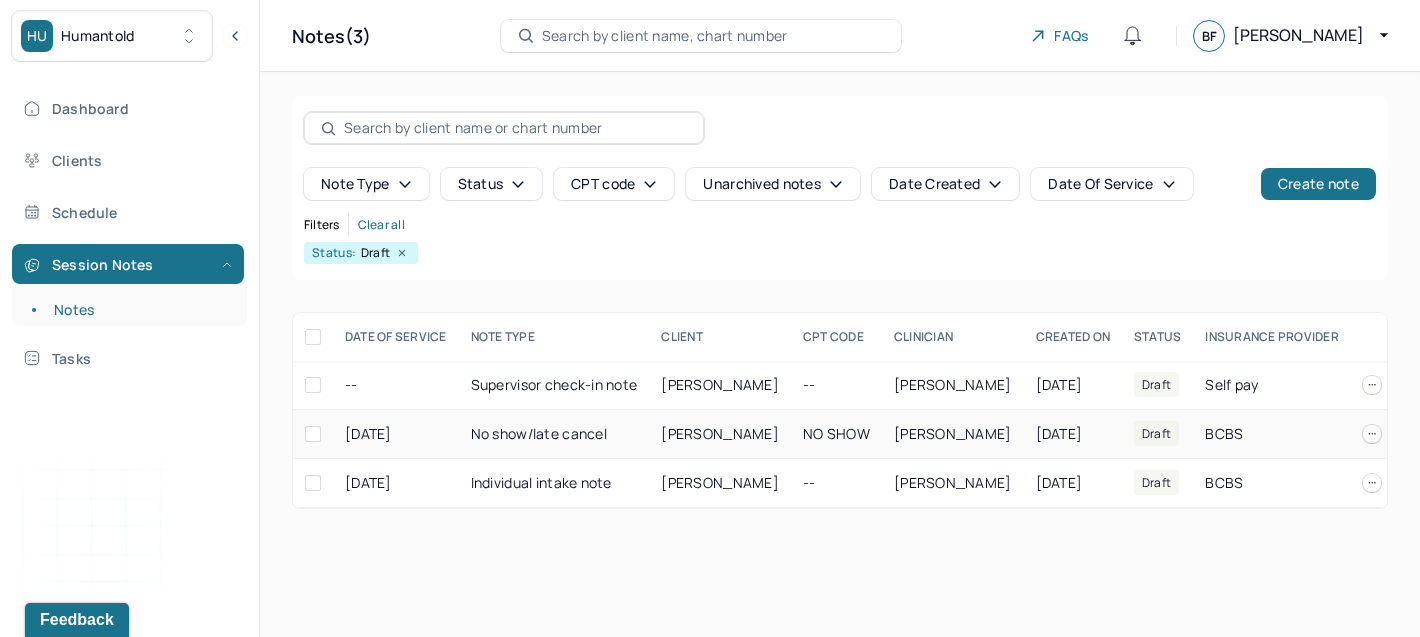 click at bounding box center [313, 434] 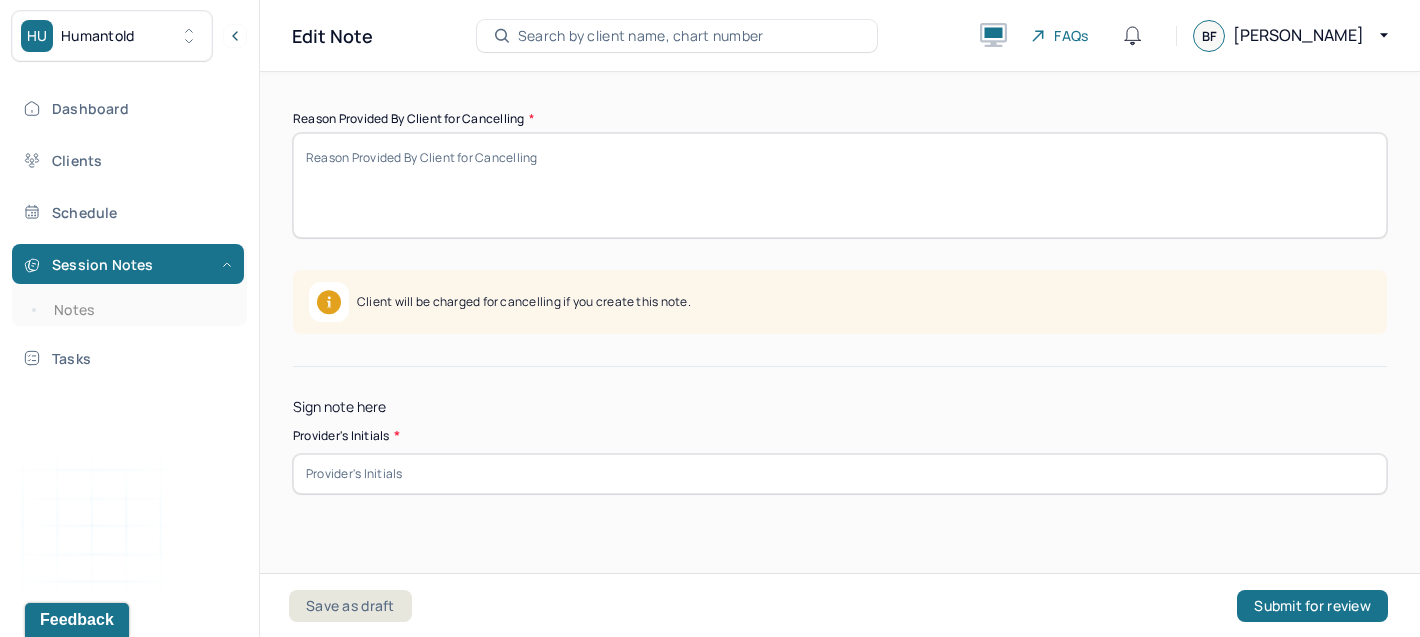 scroll, scrollTop: 434, scrollLeft: 0, axis: vertical 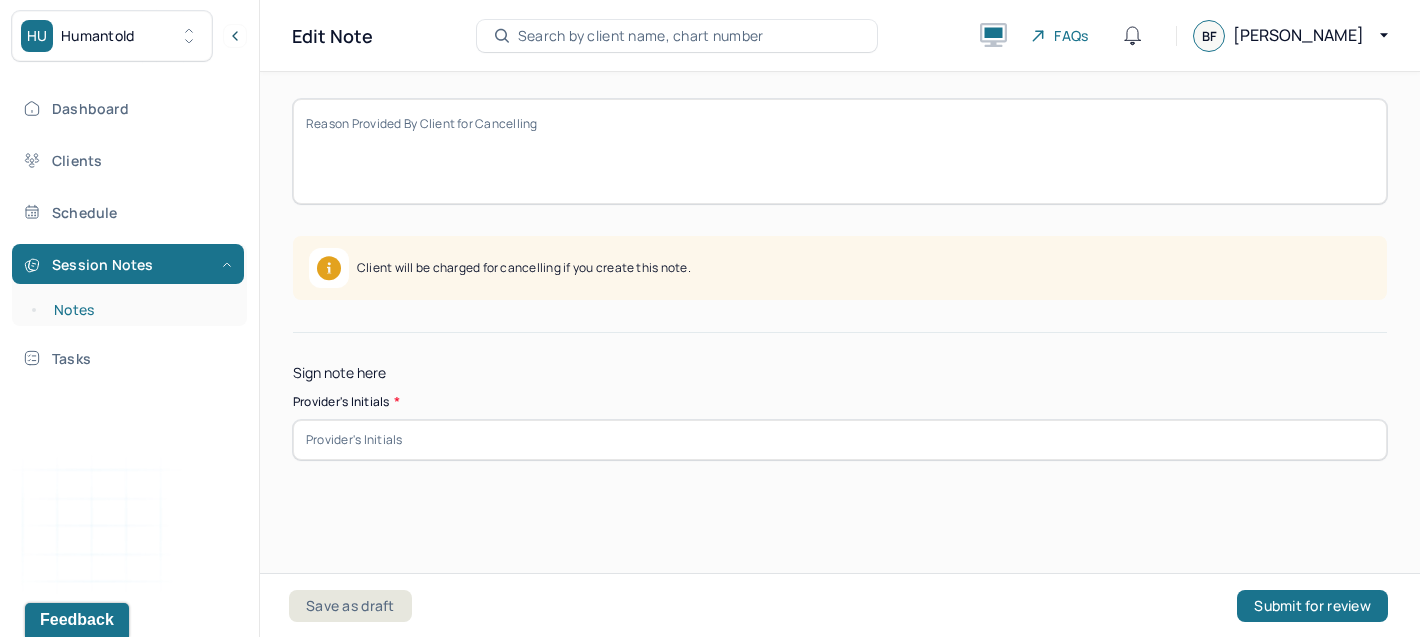 click on "Notes" at bounding box center [139, 310] 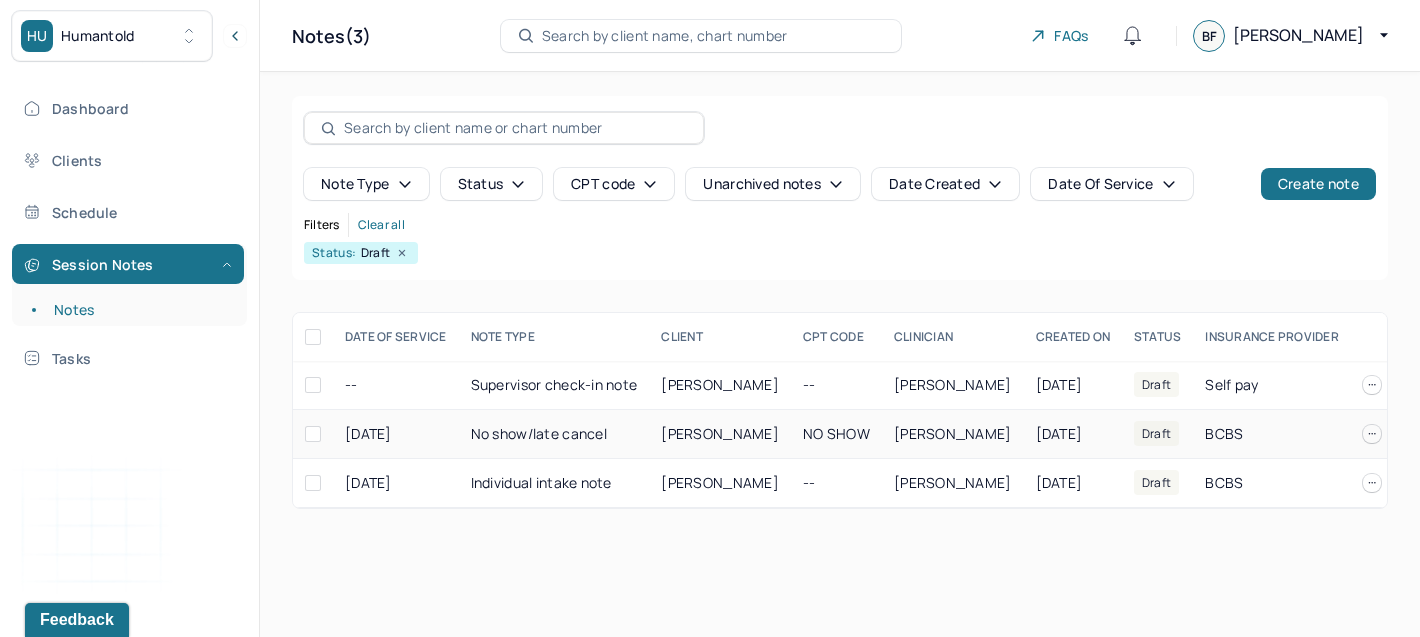 click at bounding box center [313, 434] 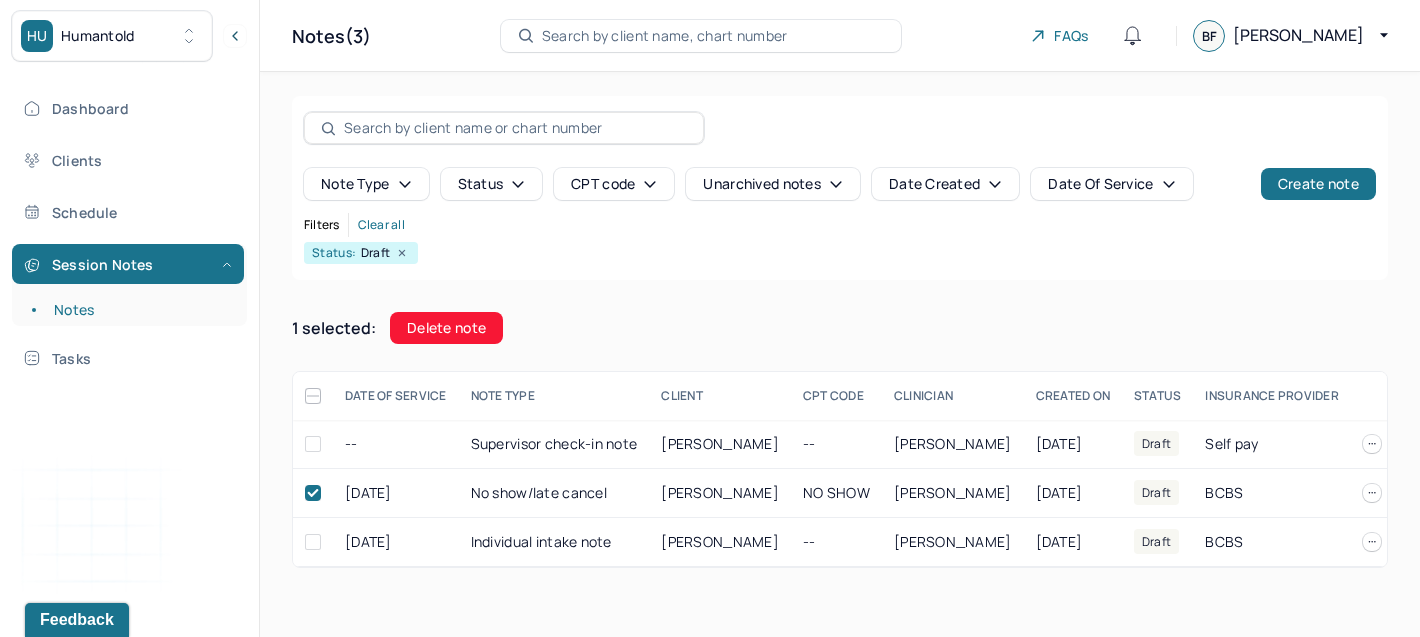 click on "Delete note" at bounding box center [446, 328] 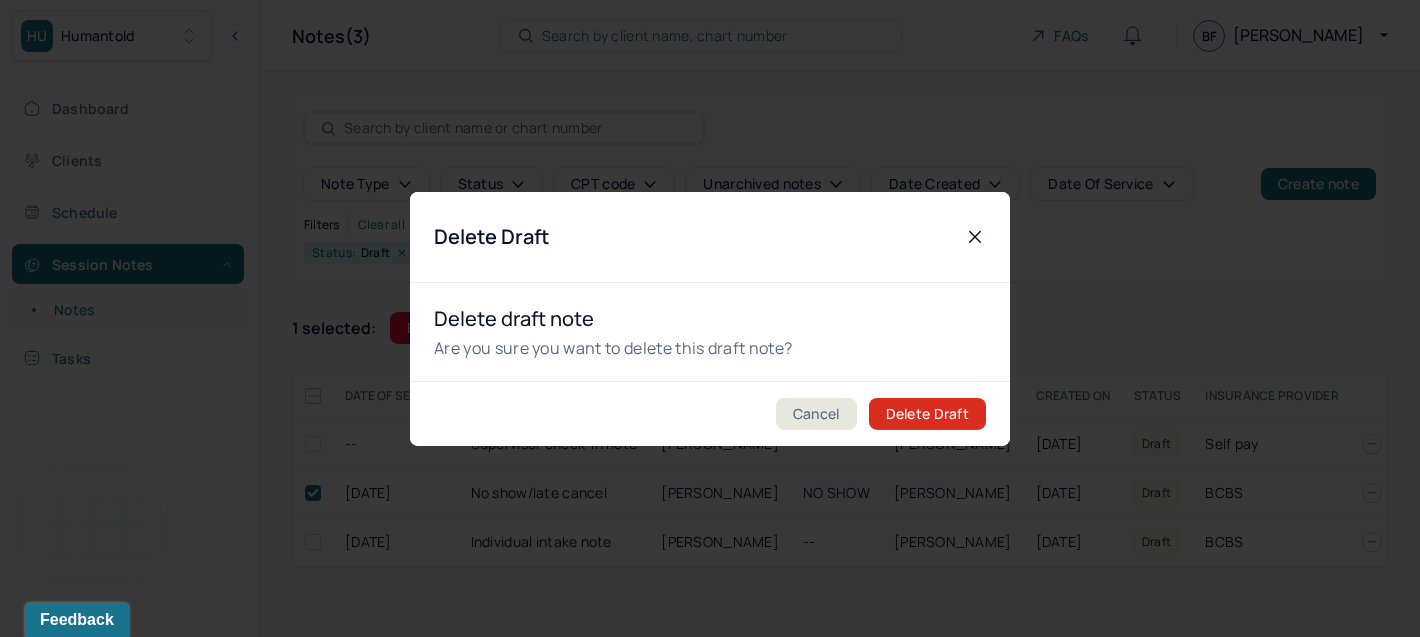 click on "Delete Draft" at bounding box center (927, 414) 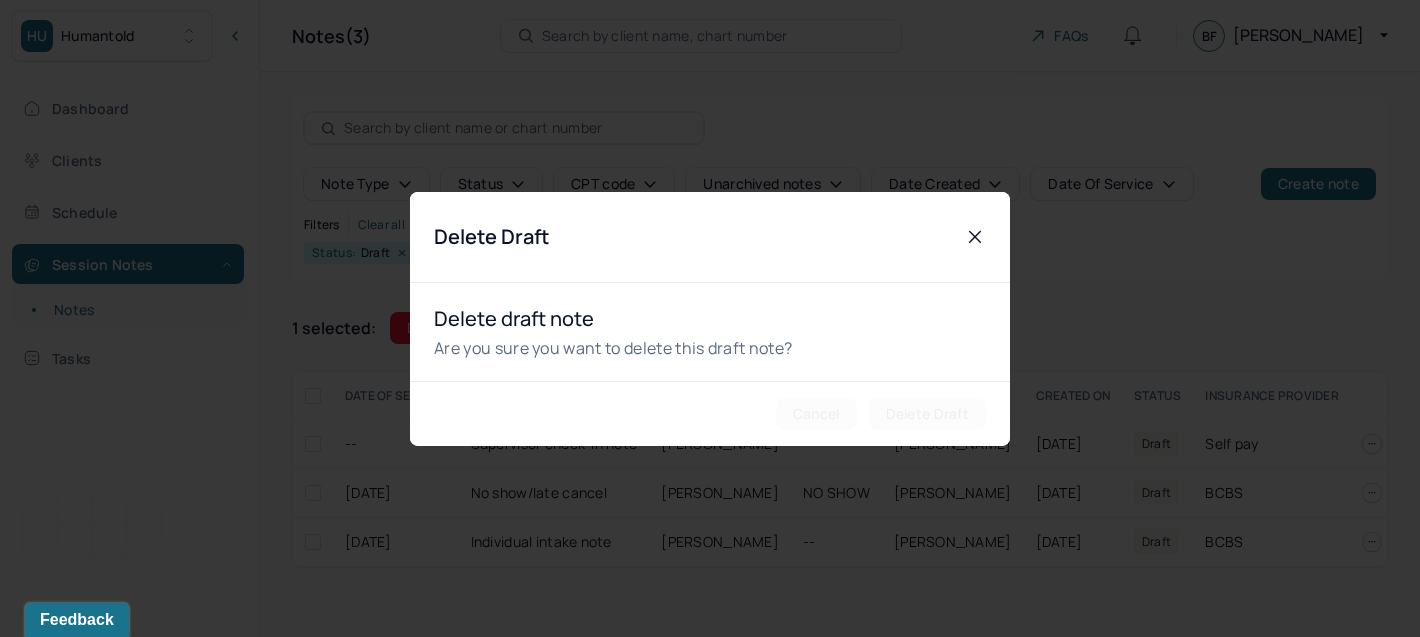checkbox on "false" 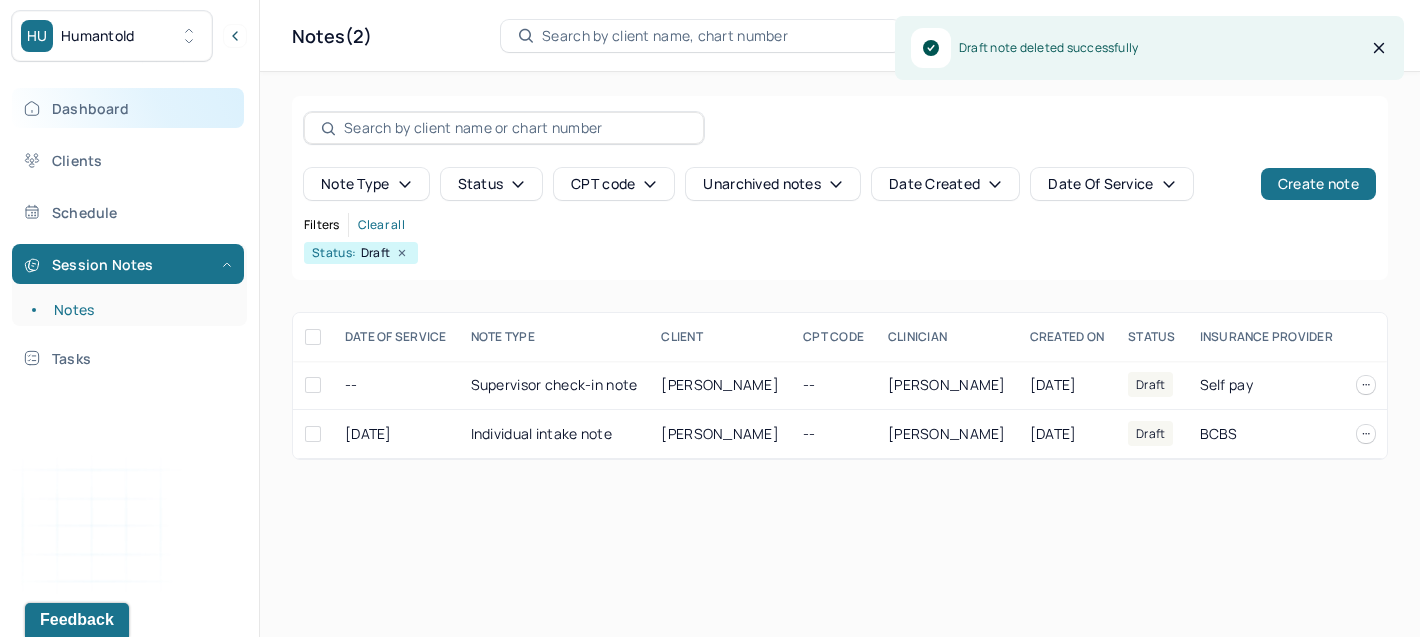 click on "Dashboard" at bounding box center (128, 108) 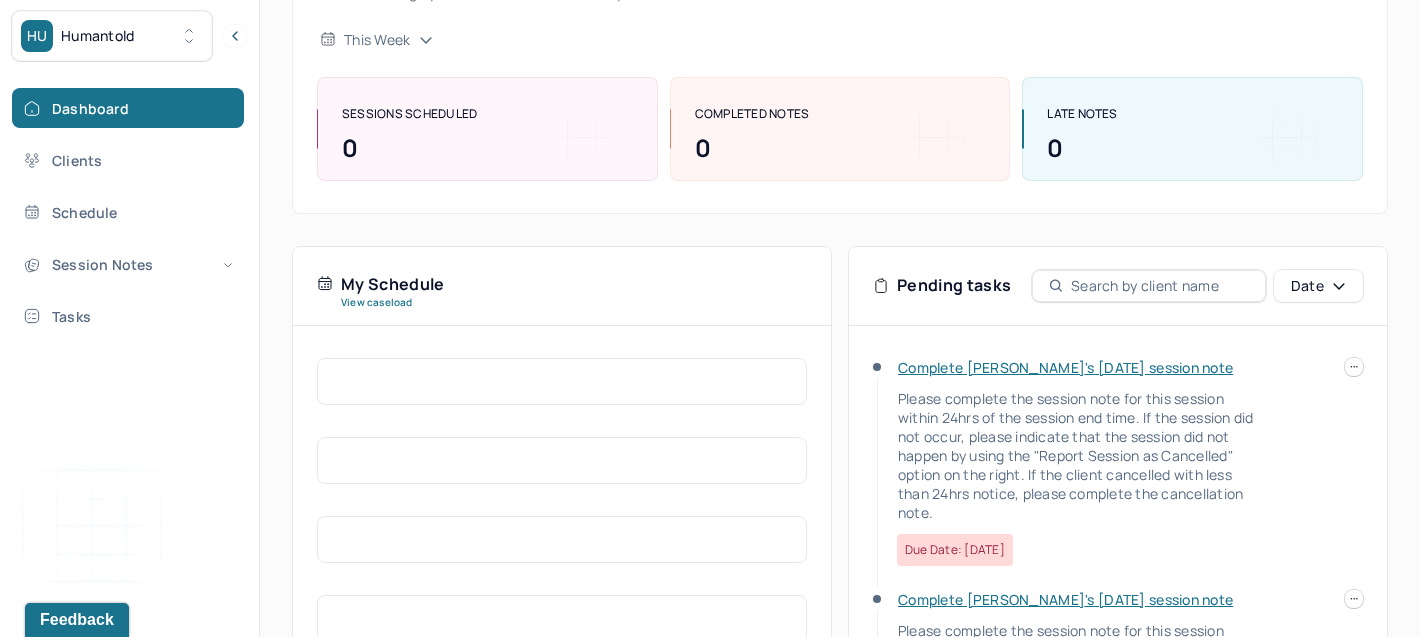 scroll, scrollTop: 276, scrollLeft: 0, axis: vertical 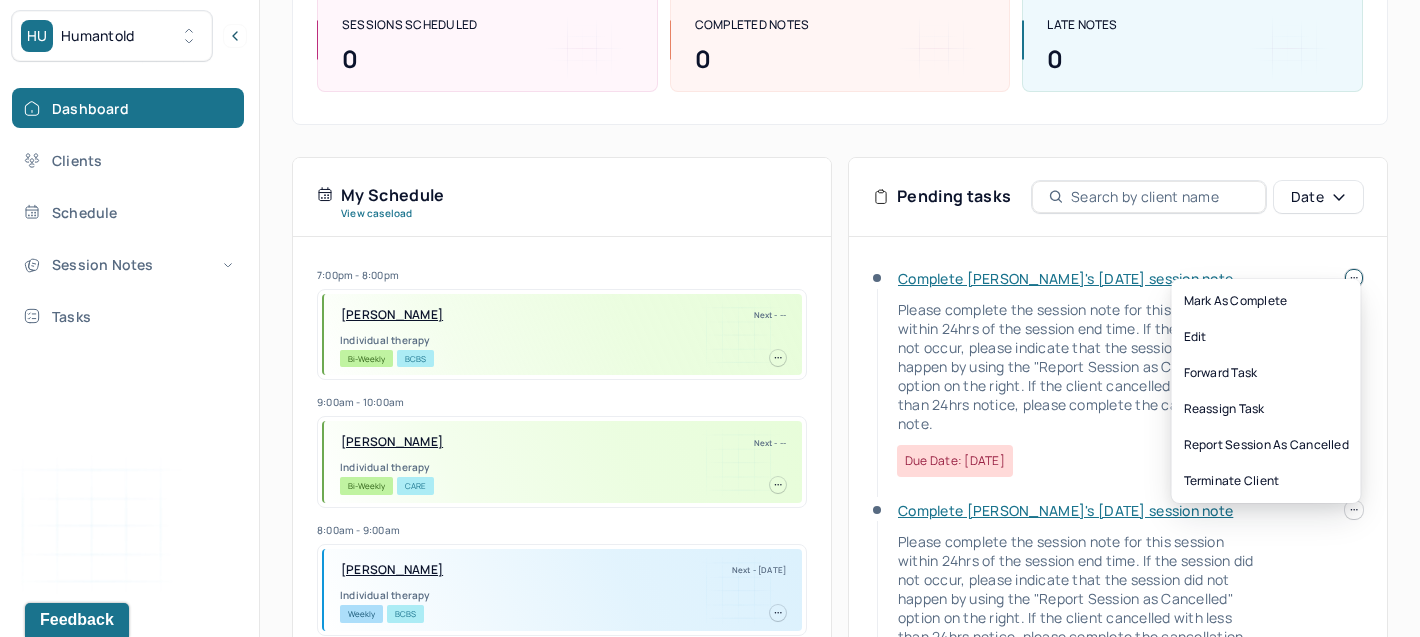 click at bounding box center [1354, 278] 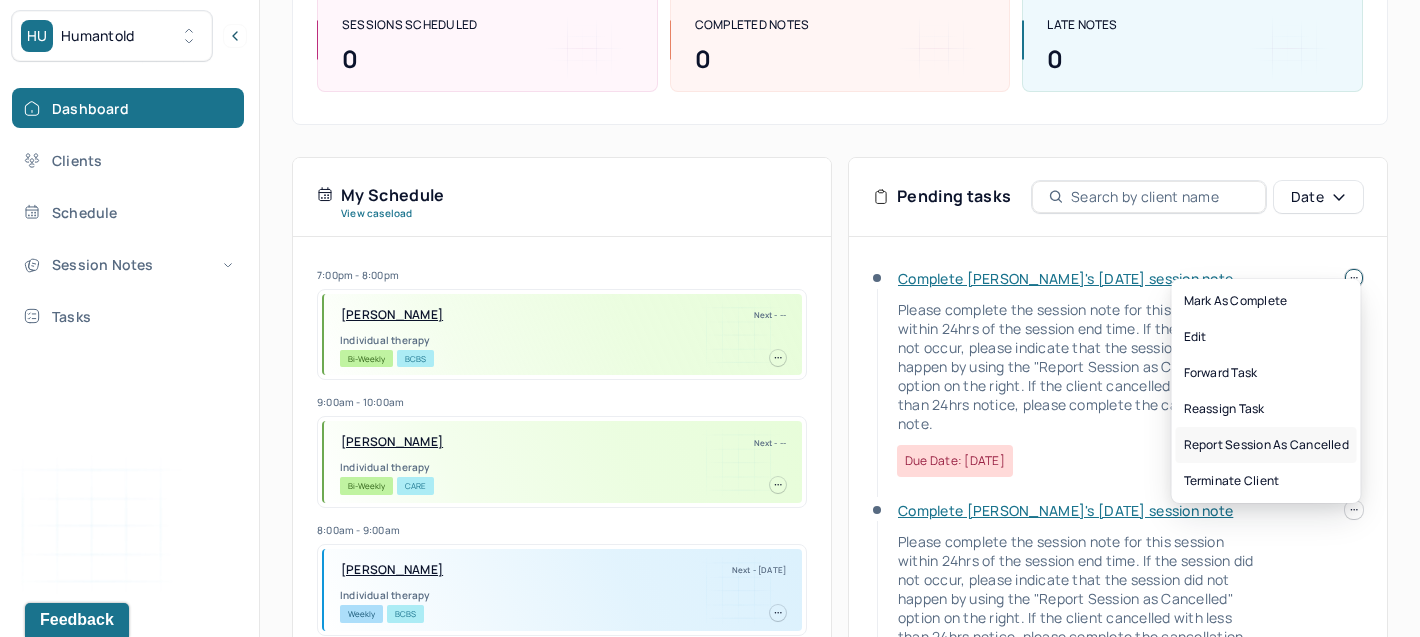 click on "Report session as cancelled" at bounding box center (1266, 445) 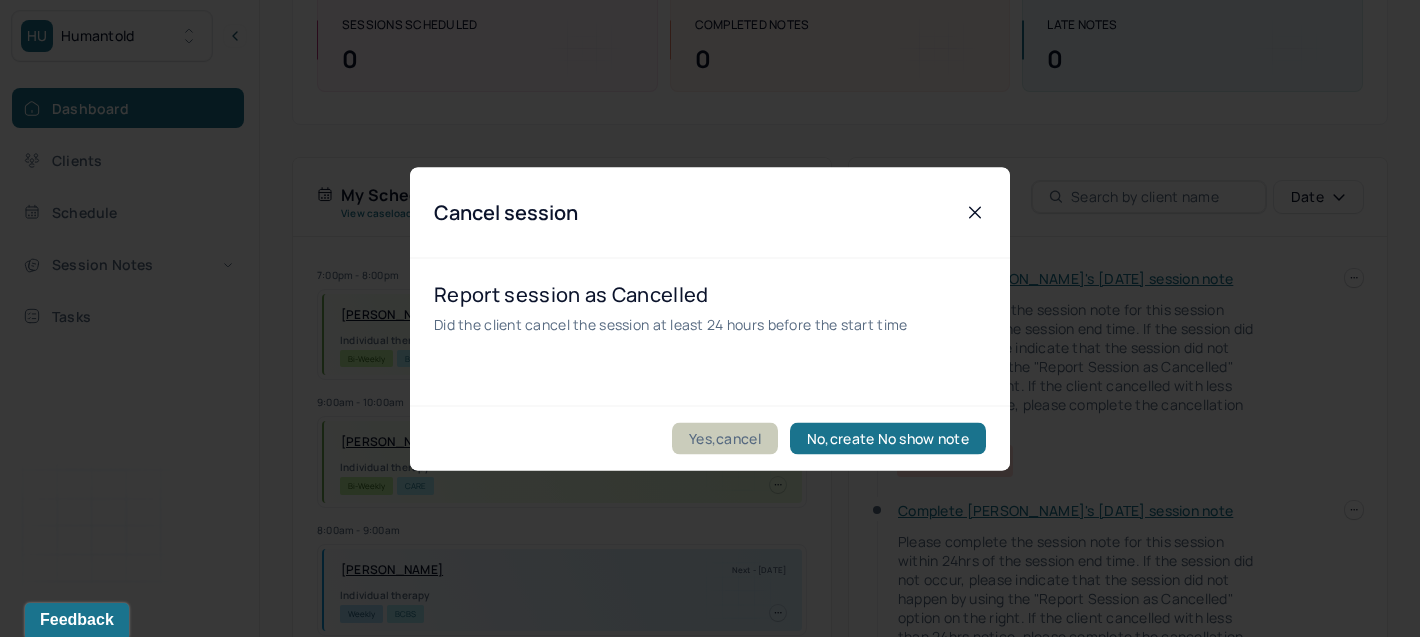click on "Yes,cancel" at bounding box center (725, 438) 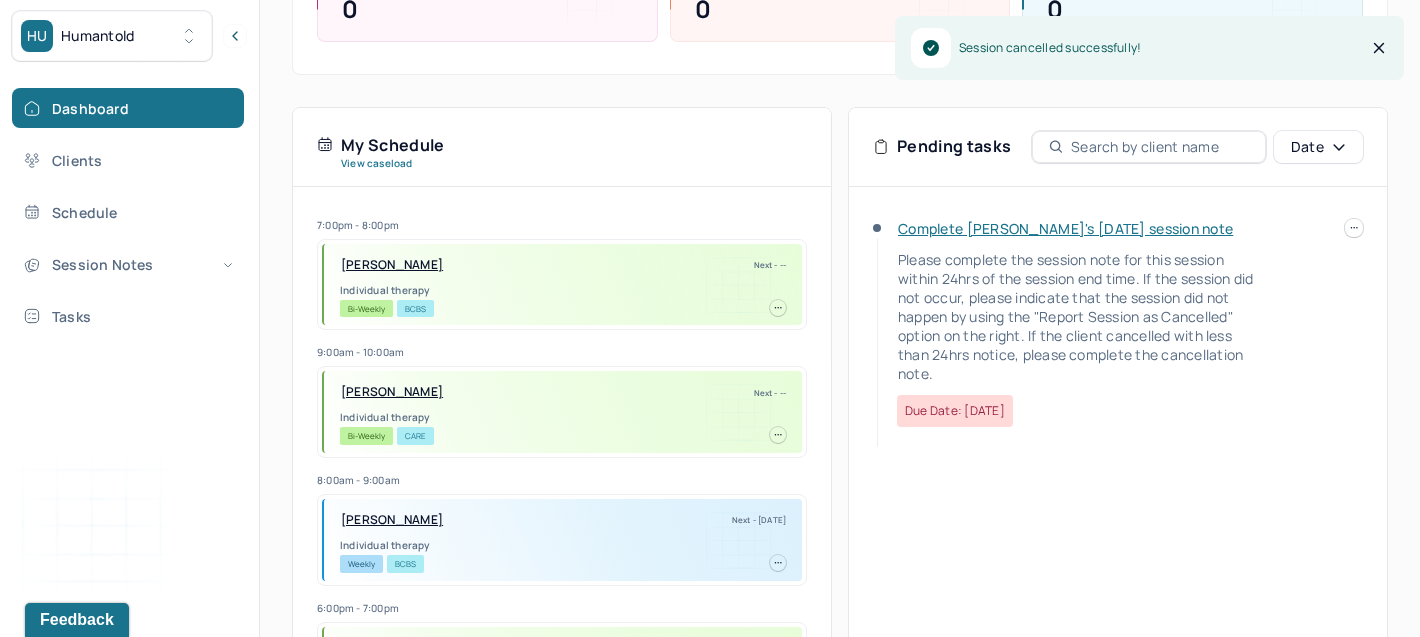 click on "Complete [PERSON_NAME]'s [DATE] session note" at bounding box center [1065, 228] 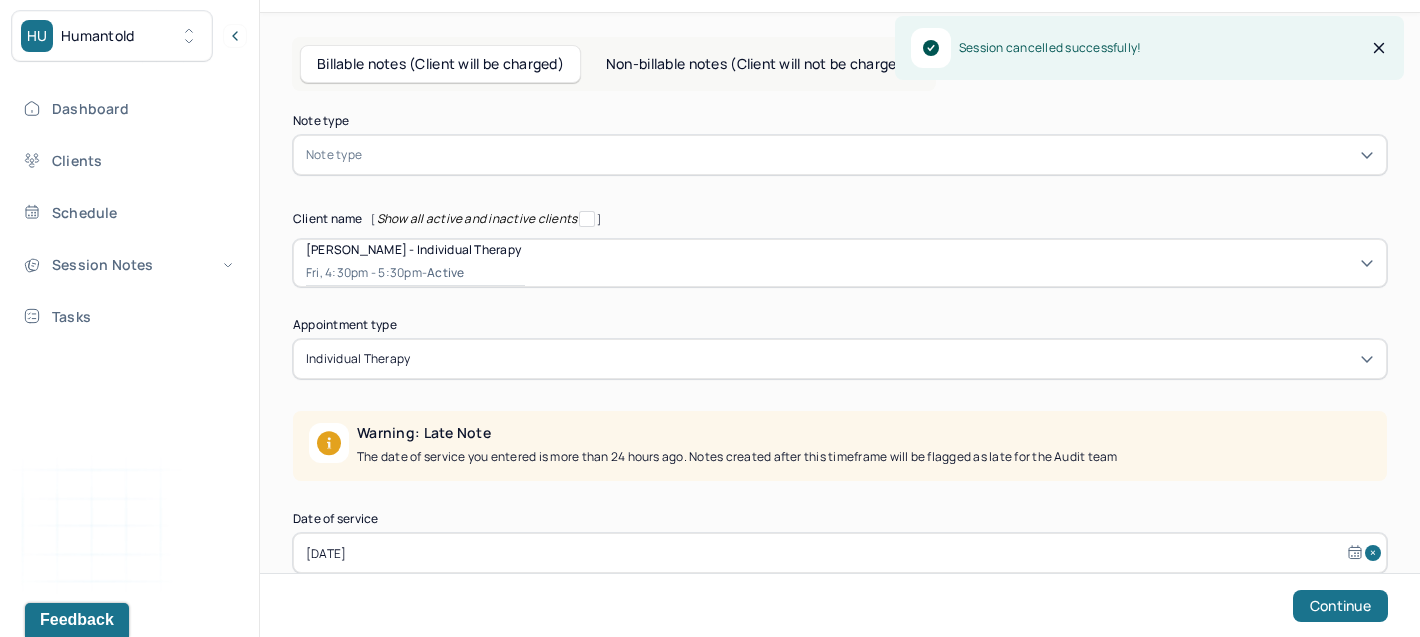 scroll, scrollTop: 0, scrollLeft: 0, axis: both 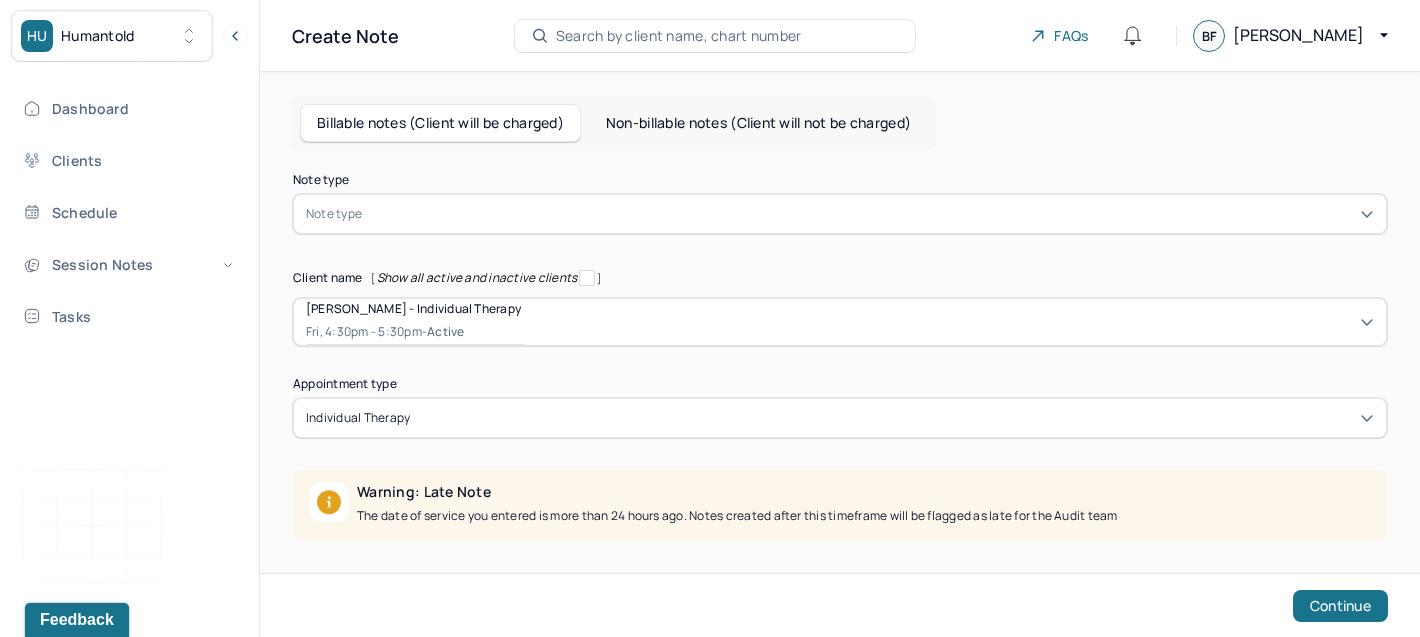 click at bounding box center (870, 214) 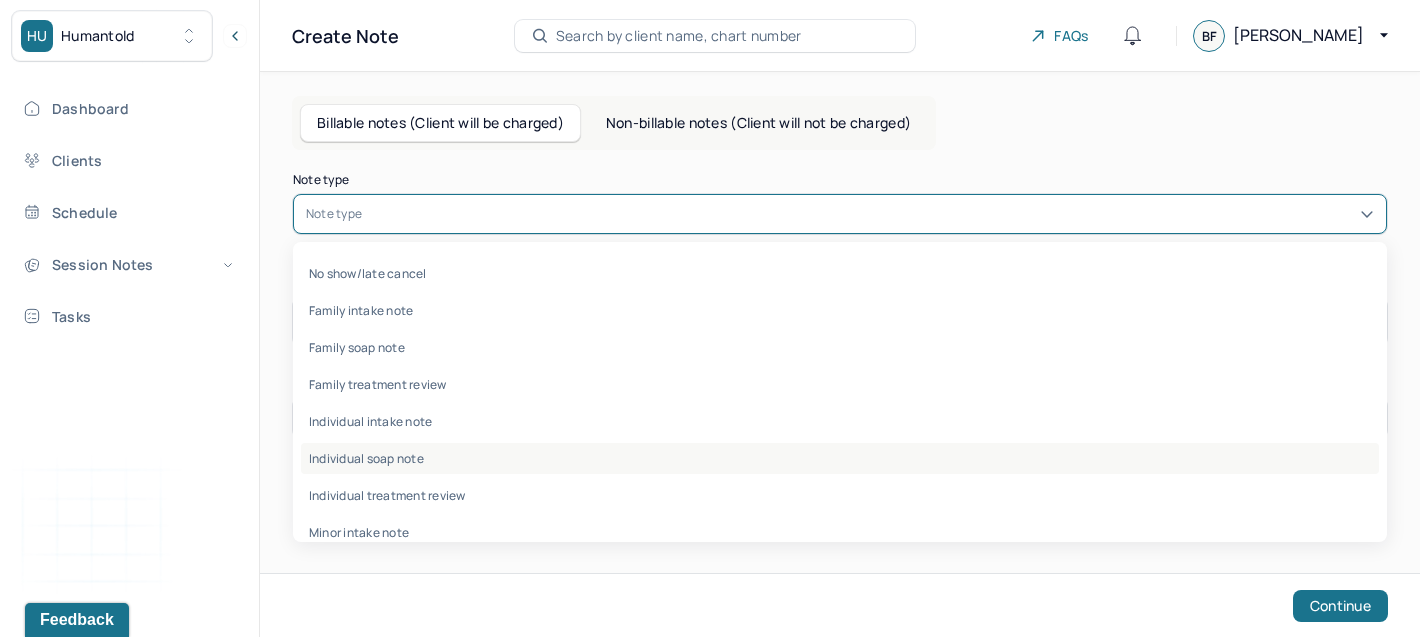 click on "Individual soap note" at bounding box center [840, 458] 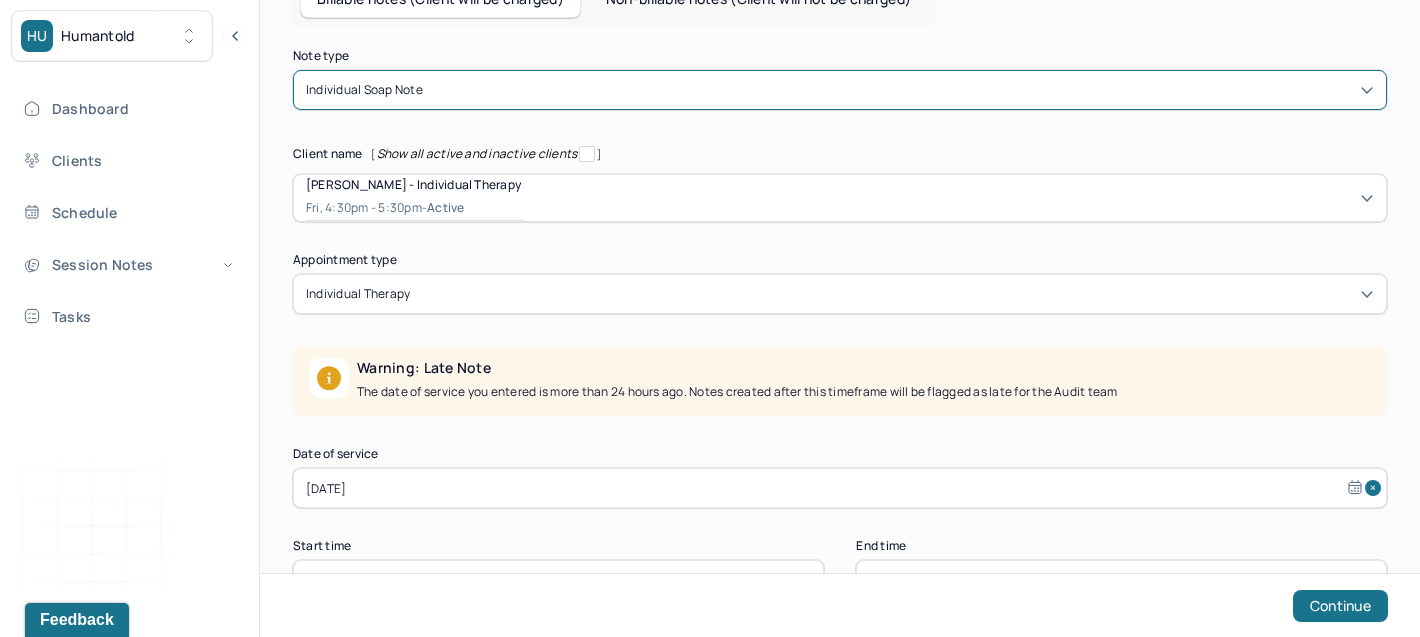 scroll, scrollTop: 192, scrollLeft: 0, axis: vertical 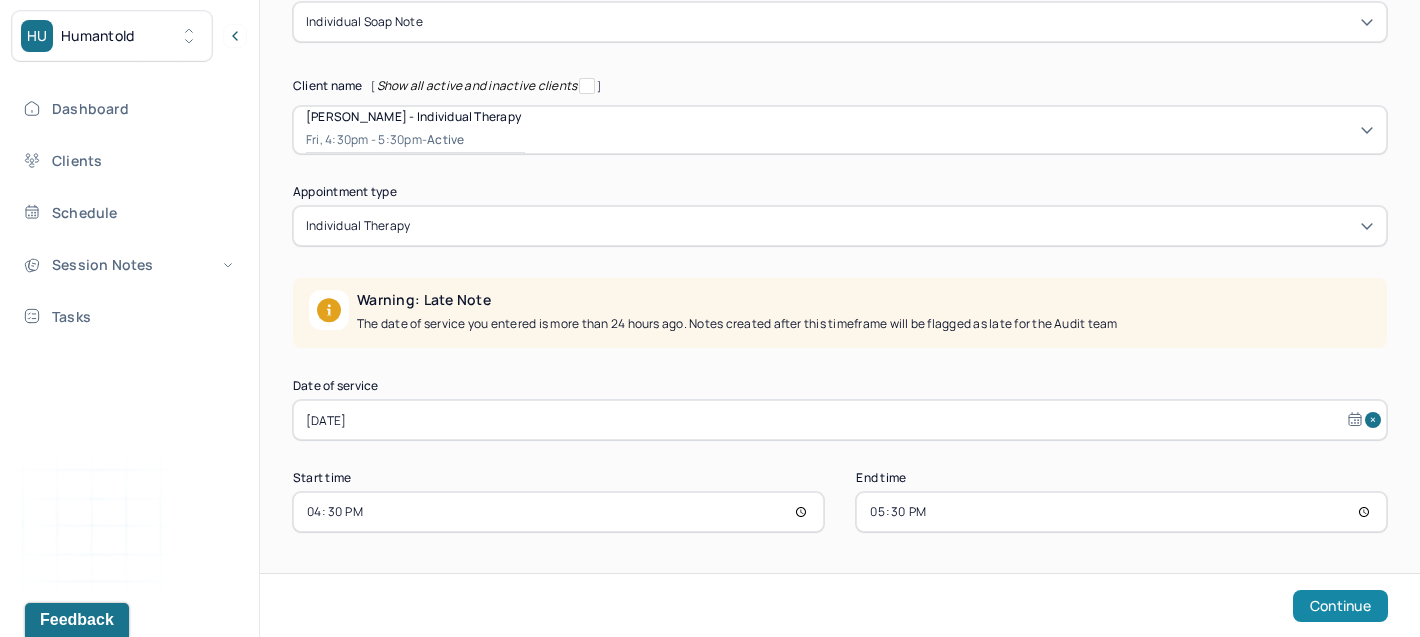 click on "Continue" at bounding box center (1340, 606) 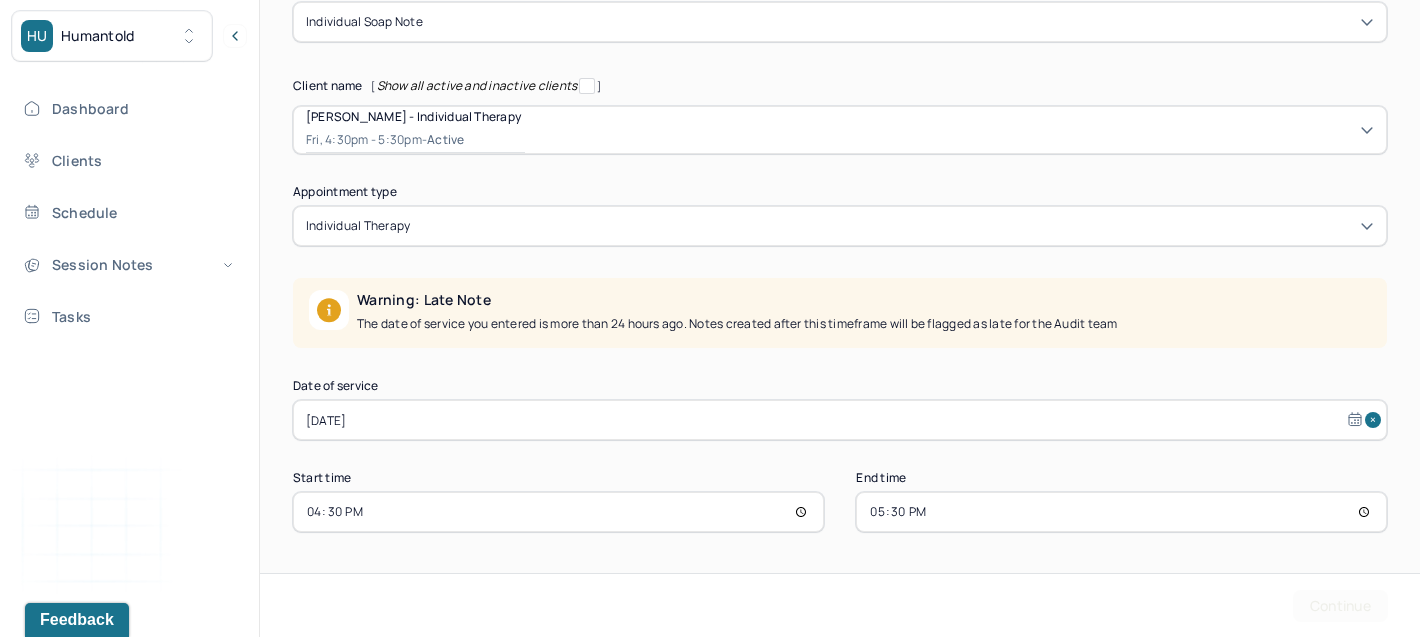 scroll, scrollTop: 0, scrollLeft: 0, axis: both 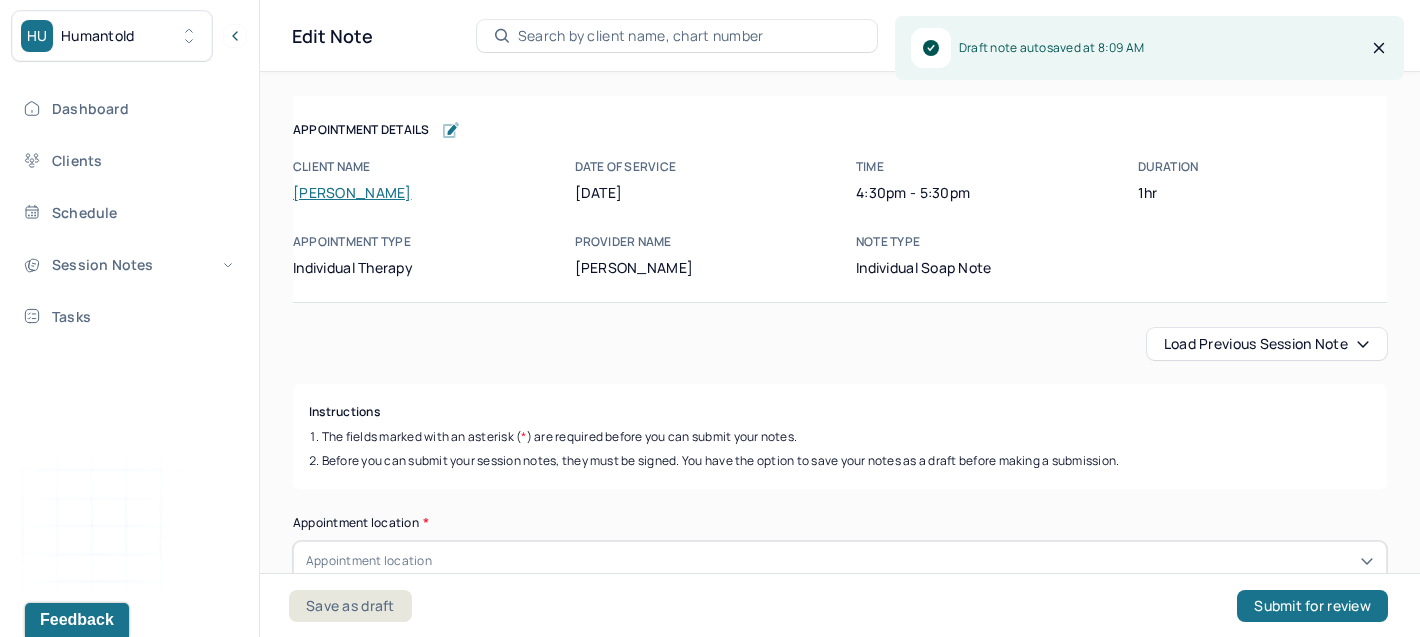 click on "Load previous session note" at bounding box center (1267, 344) 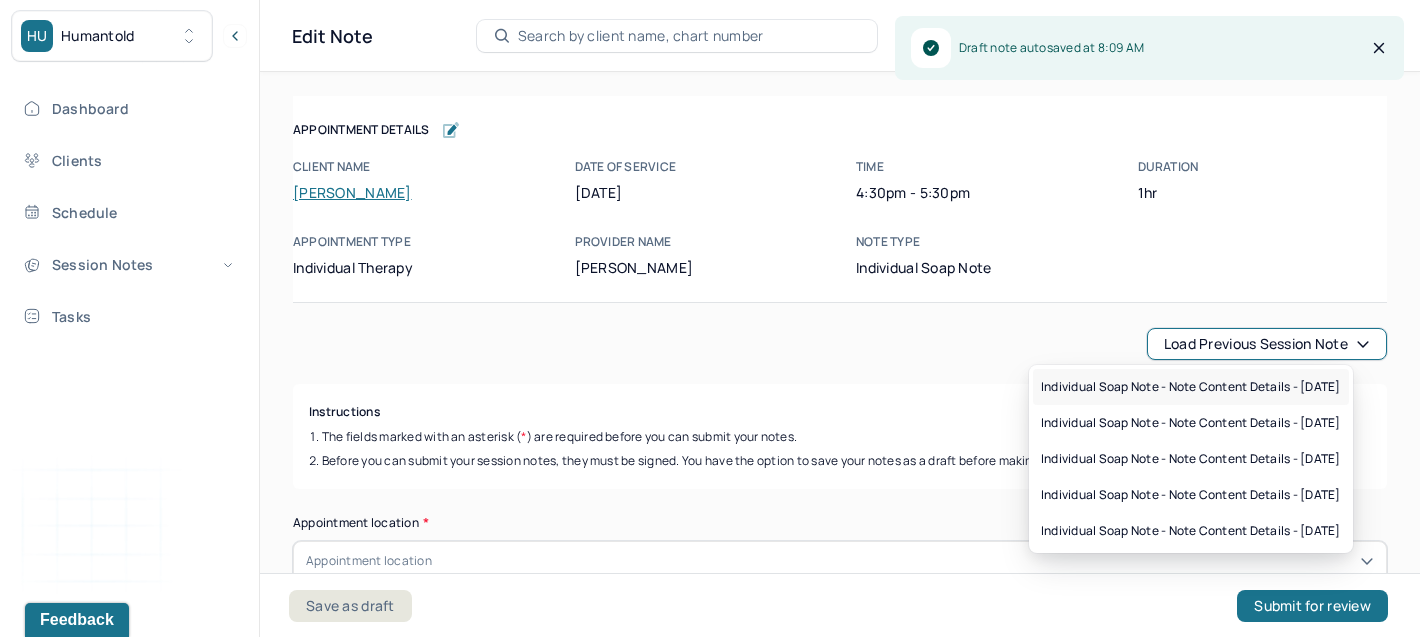 click on "Individual soap note   - Note content Details -   [DATE]" at bounding box center [1191, 387] 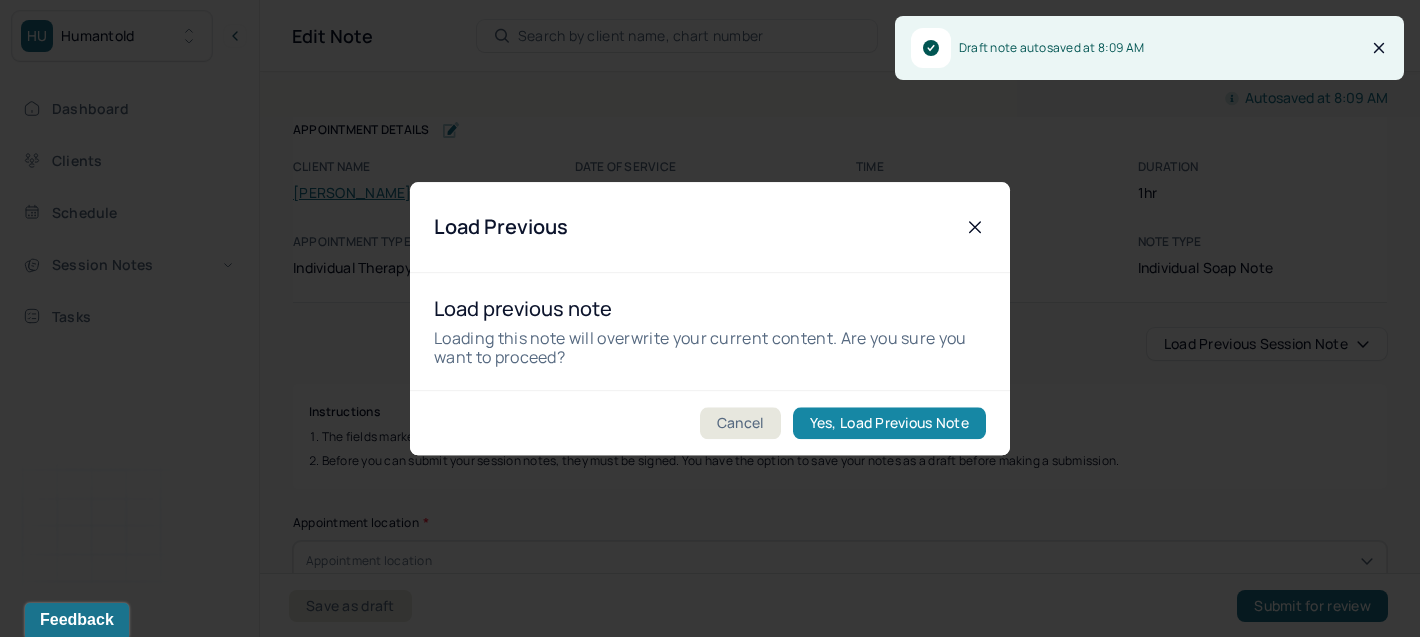click on "Yes, Load Previous Note" at bounding box center [889, 423] 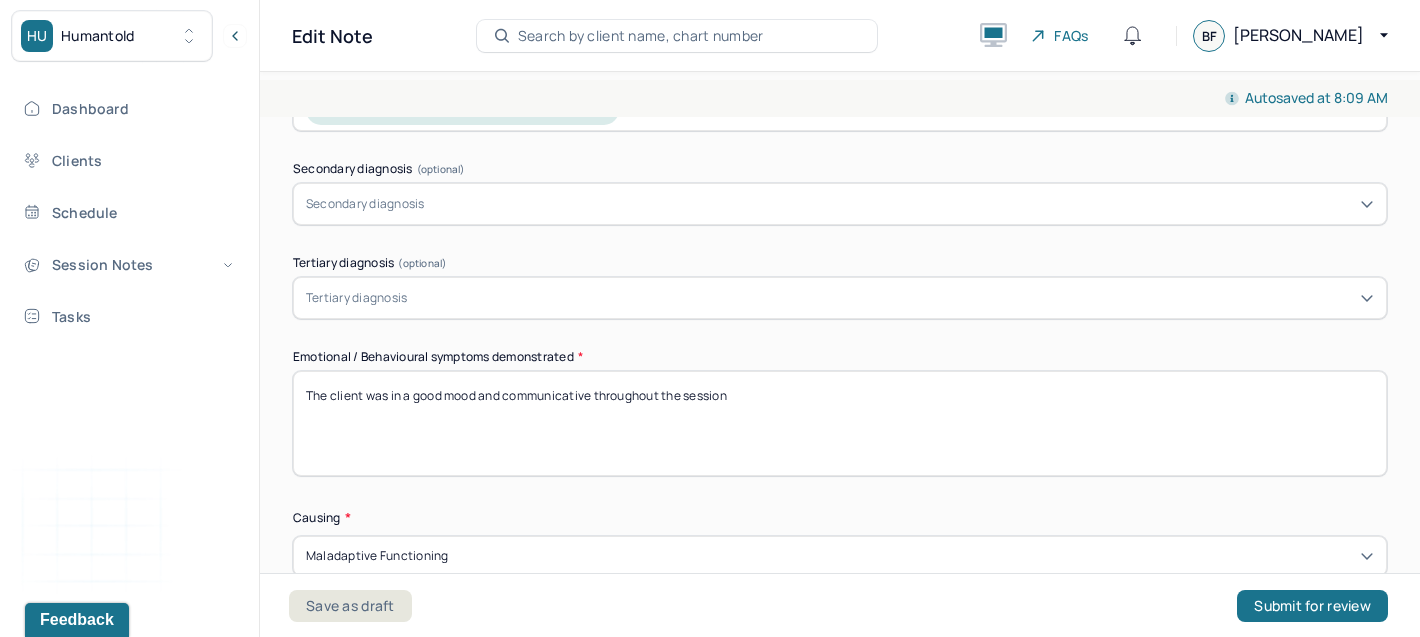 scroll, scrollTop: 806, scrollLeft: 0, axis: vertical 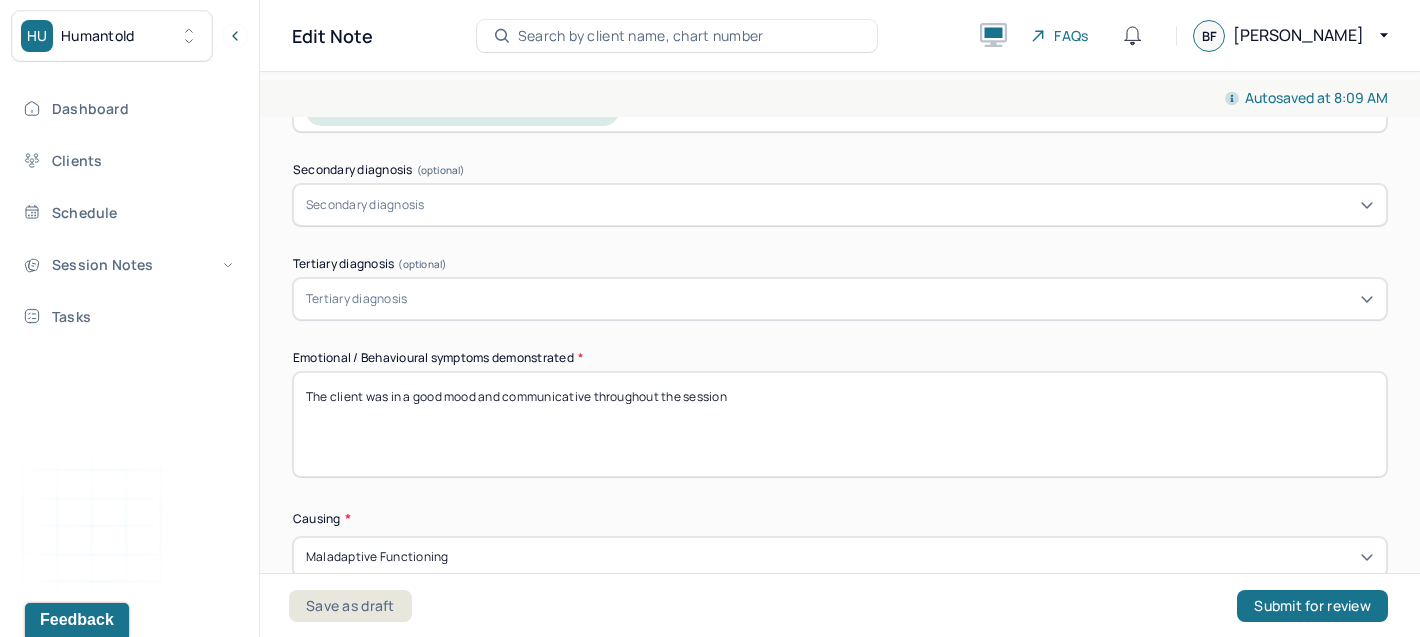 click on "The client was in a good mood and communicative throughout the session" at bounding box center (840, 424) 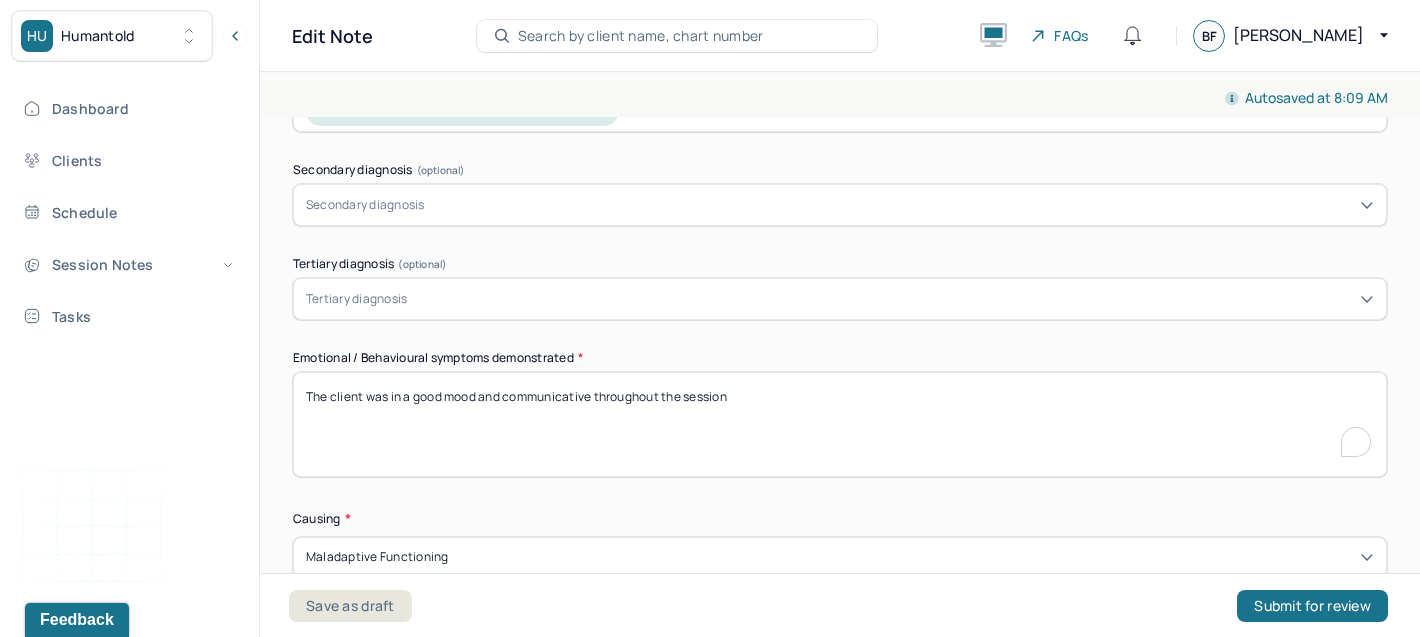 click on "The client was in a good mood and communicative throughout the session" at bounding box center (840, 424) 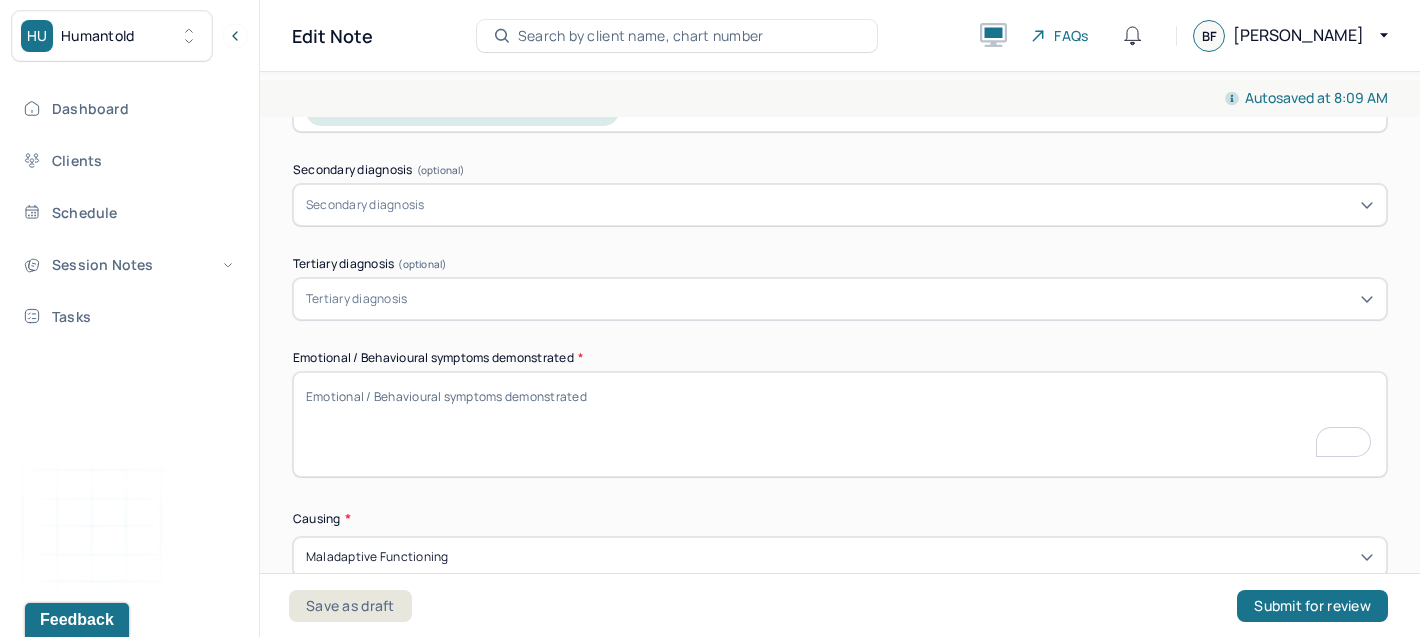 scroll, scrollTop: 806, scrollLeft: 0, axis: vertical 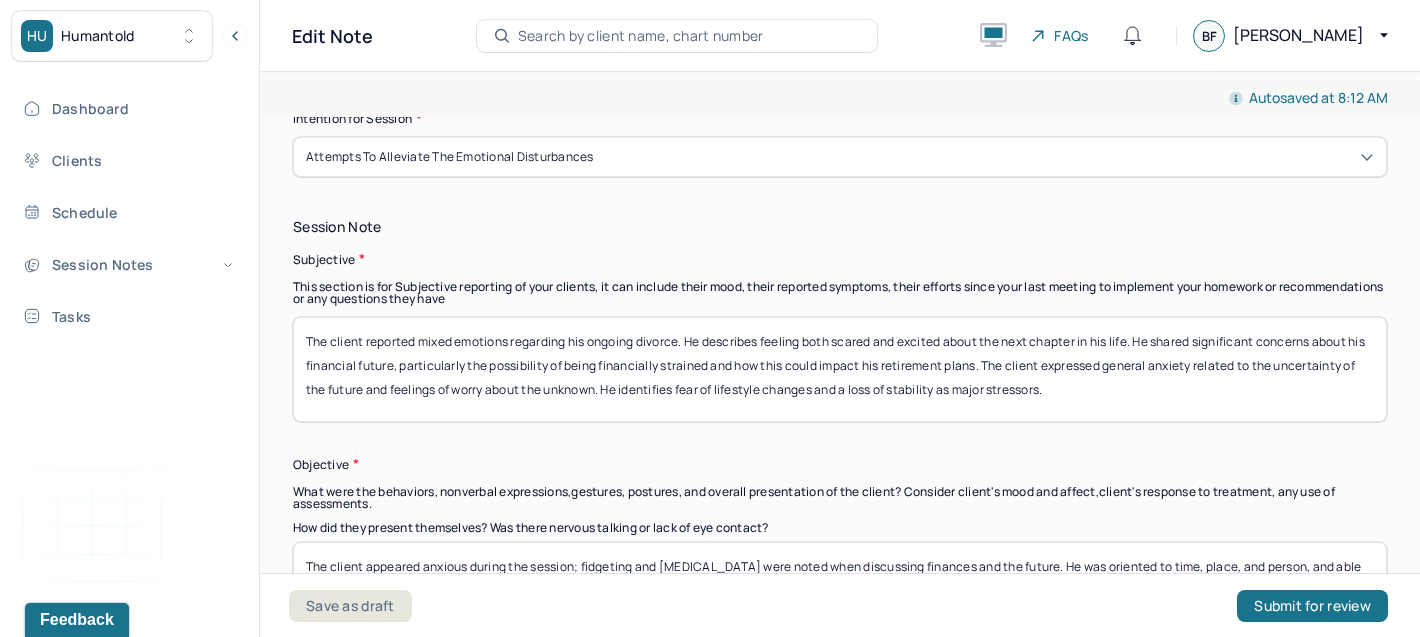 type 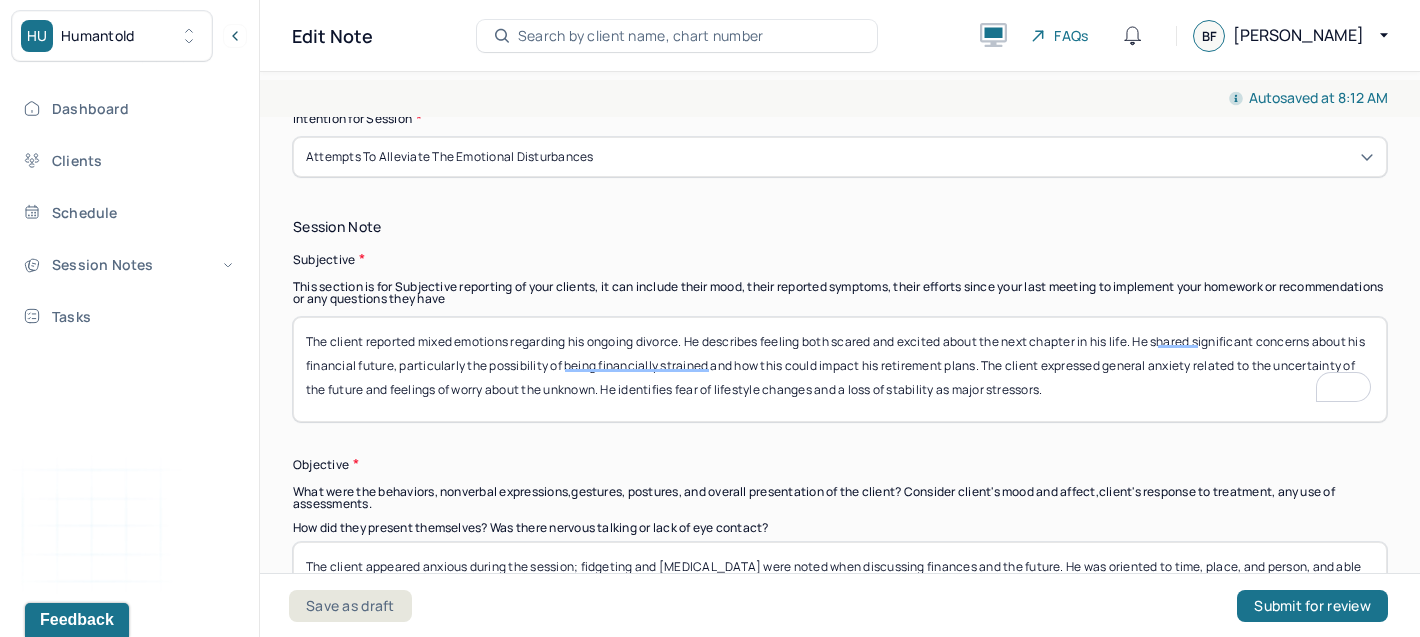 scroll, scrollTop: 1306, scrollLeft: 0, axis: vertical 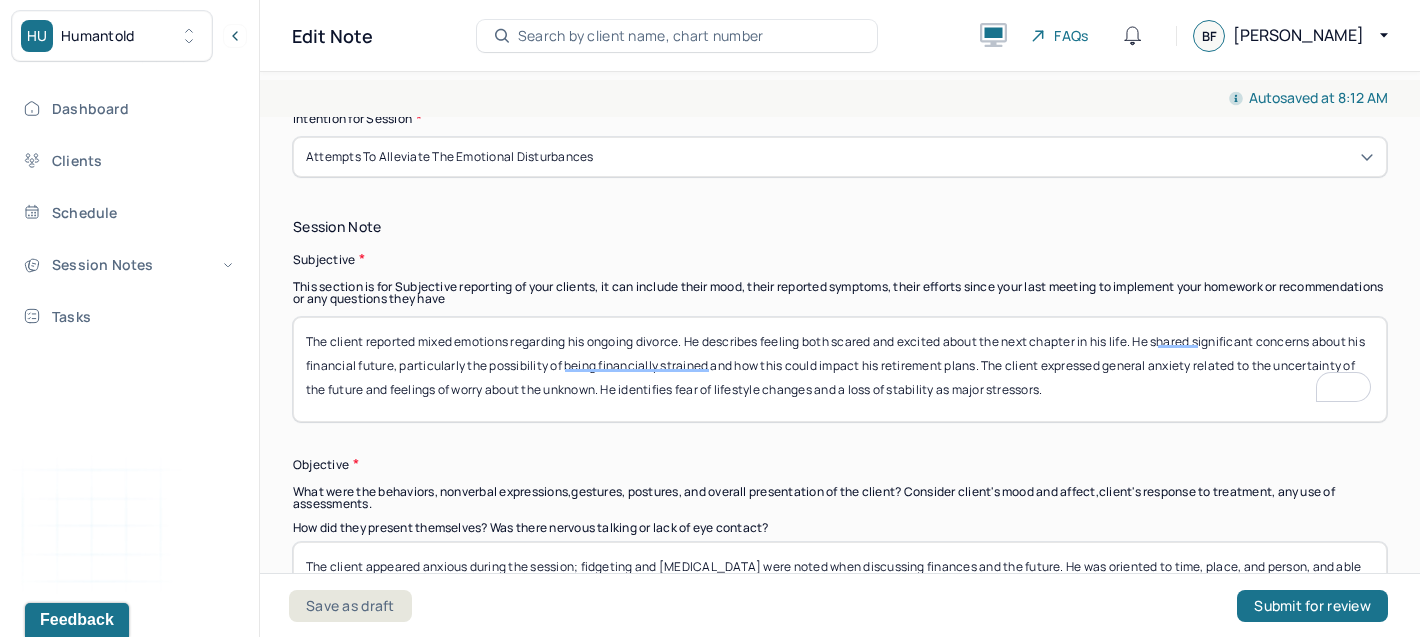 drag, startPoint x: 329, startPoint y: 337, endPoint x: 1056, endPoint y: 426, distance: 732.4275 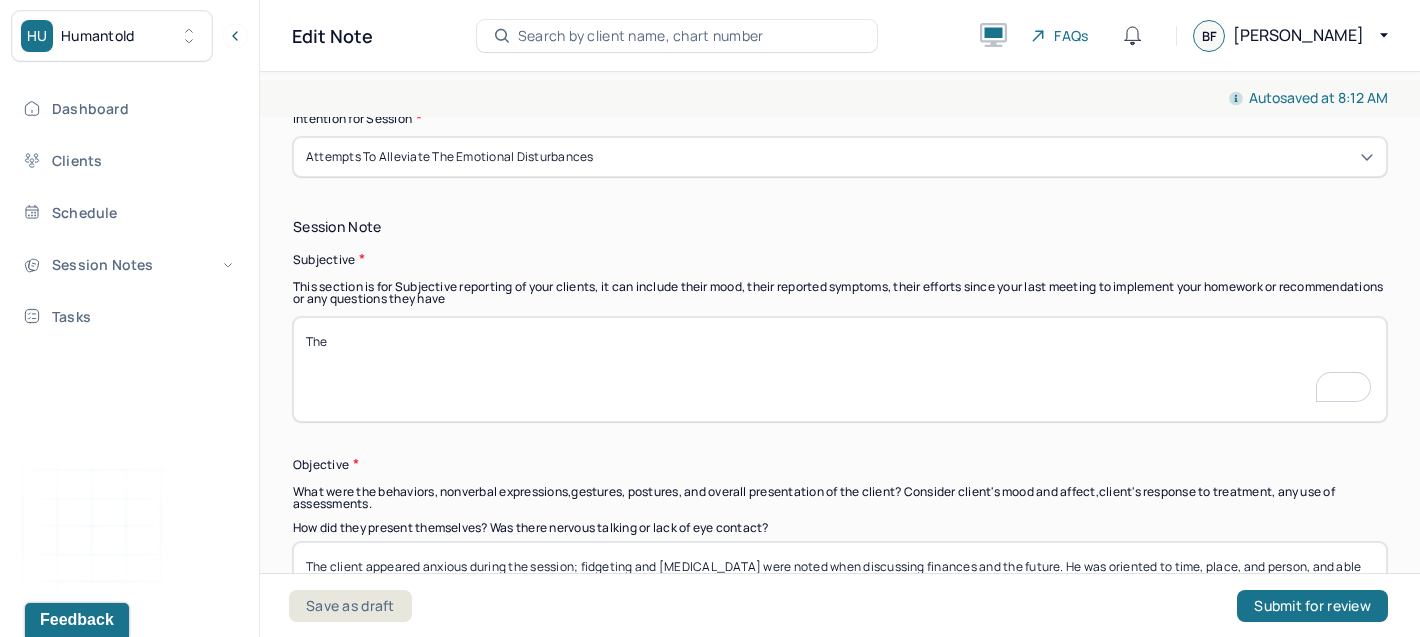 type on "The" 